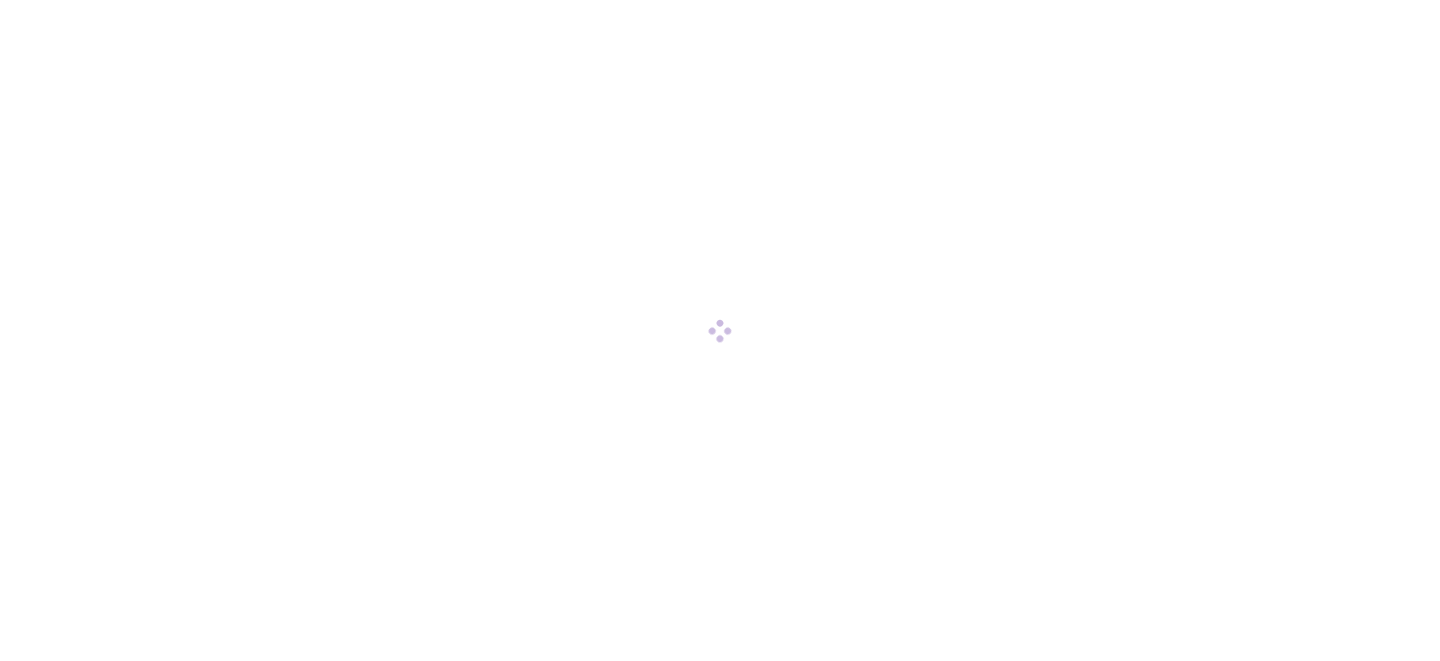 scroll, scrollTop: 0, scrollLeft: 0, axis: both 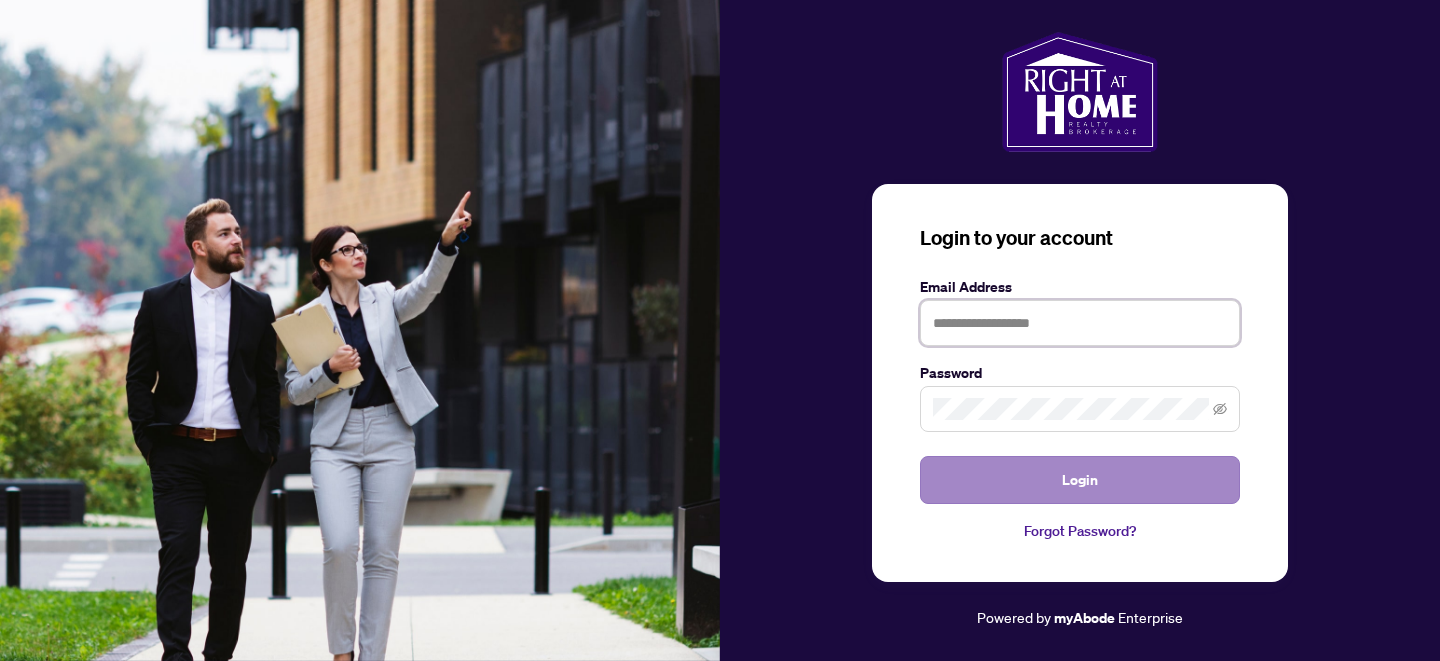 type on "**********" 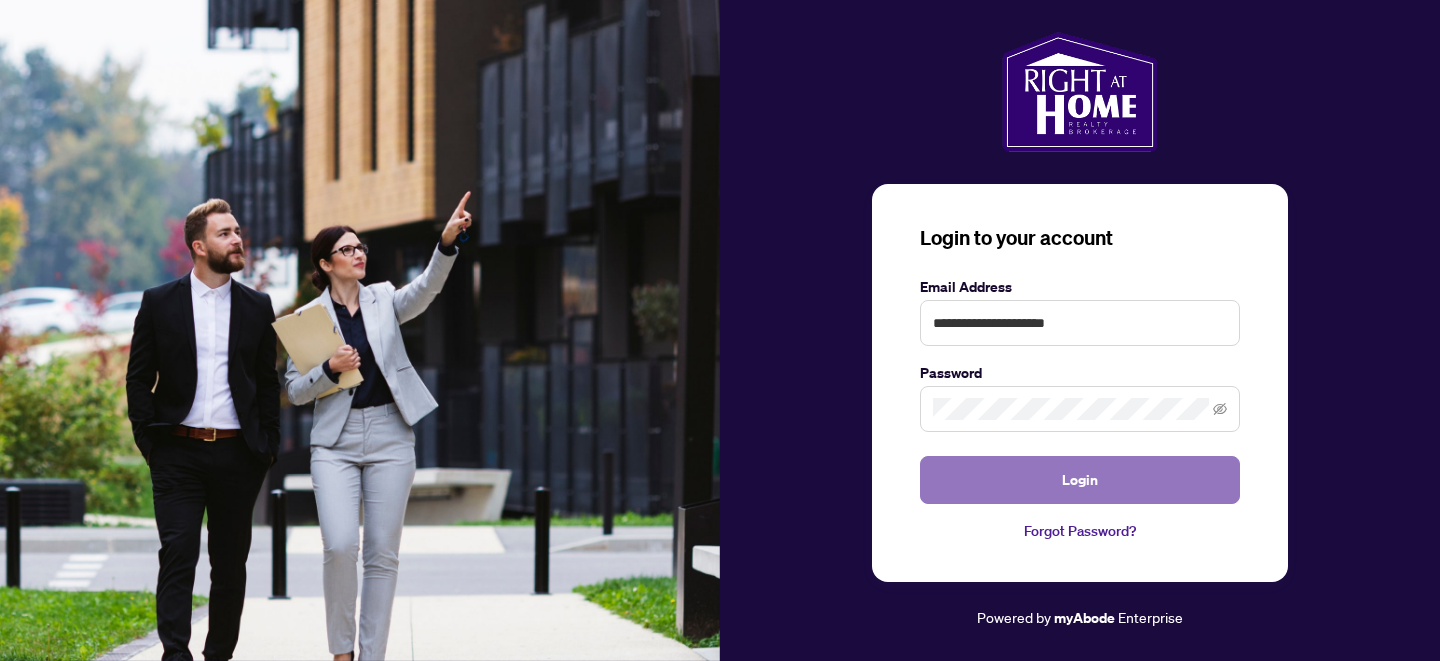 click on "Login" at bounding box center [1080, 480] 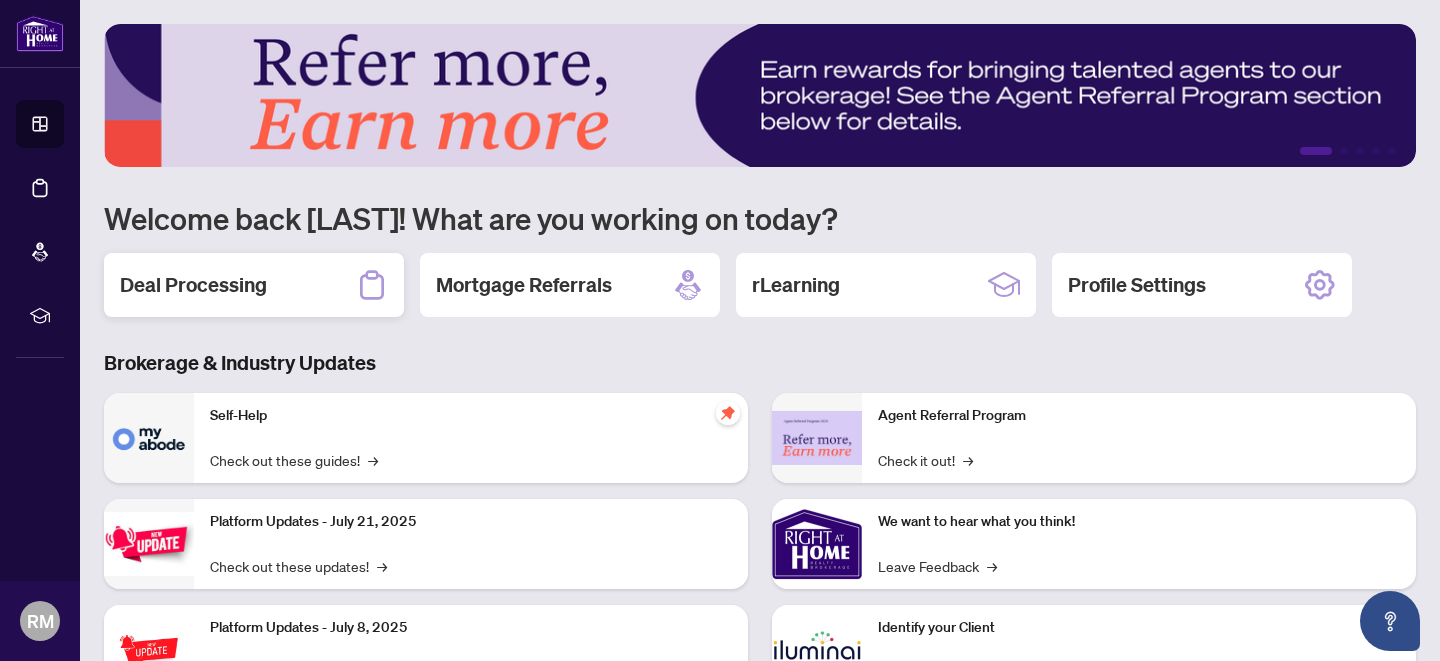 click on "Deal Processing" at bounding box center (193, 285) 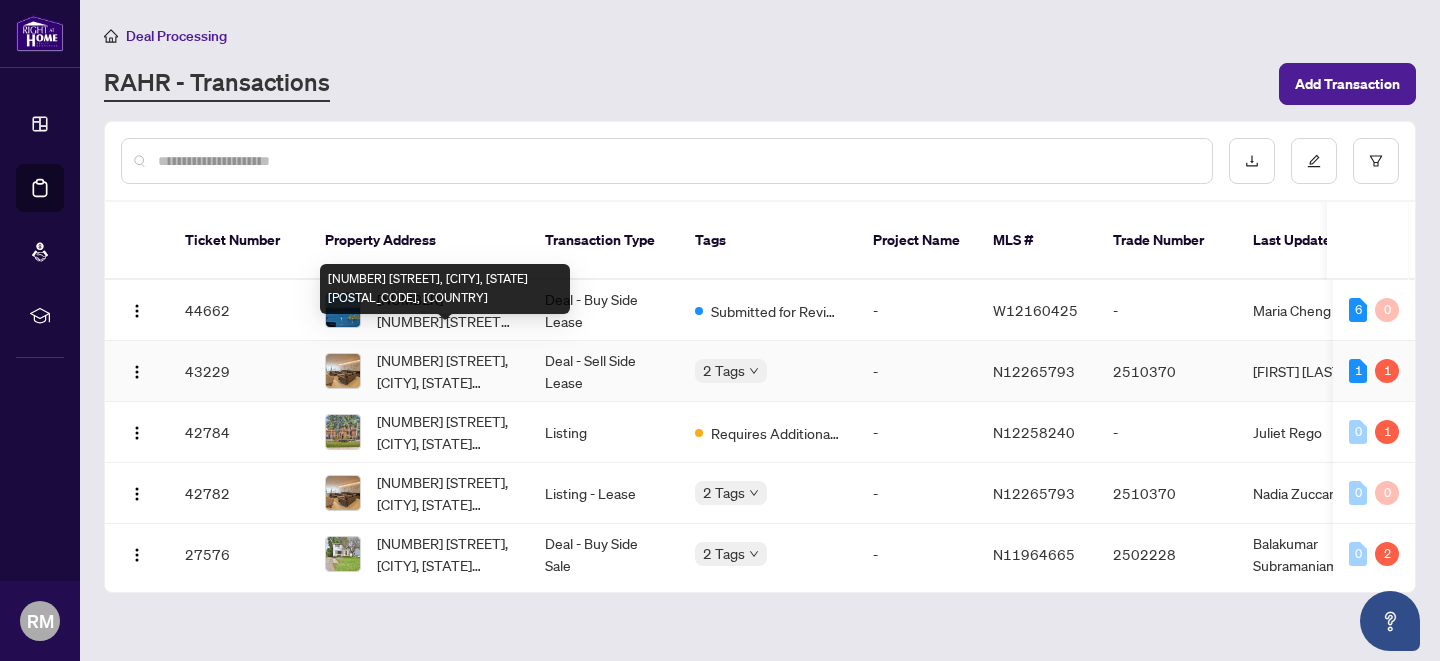 click on "[NUMBER]-[NUMBER] [STREET], [CITY], [STATE] [POSTAL_CODE], [COUNTRY]" at bounding box center (445, 371) 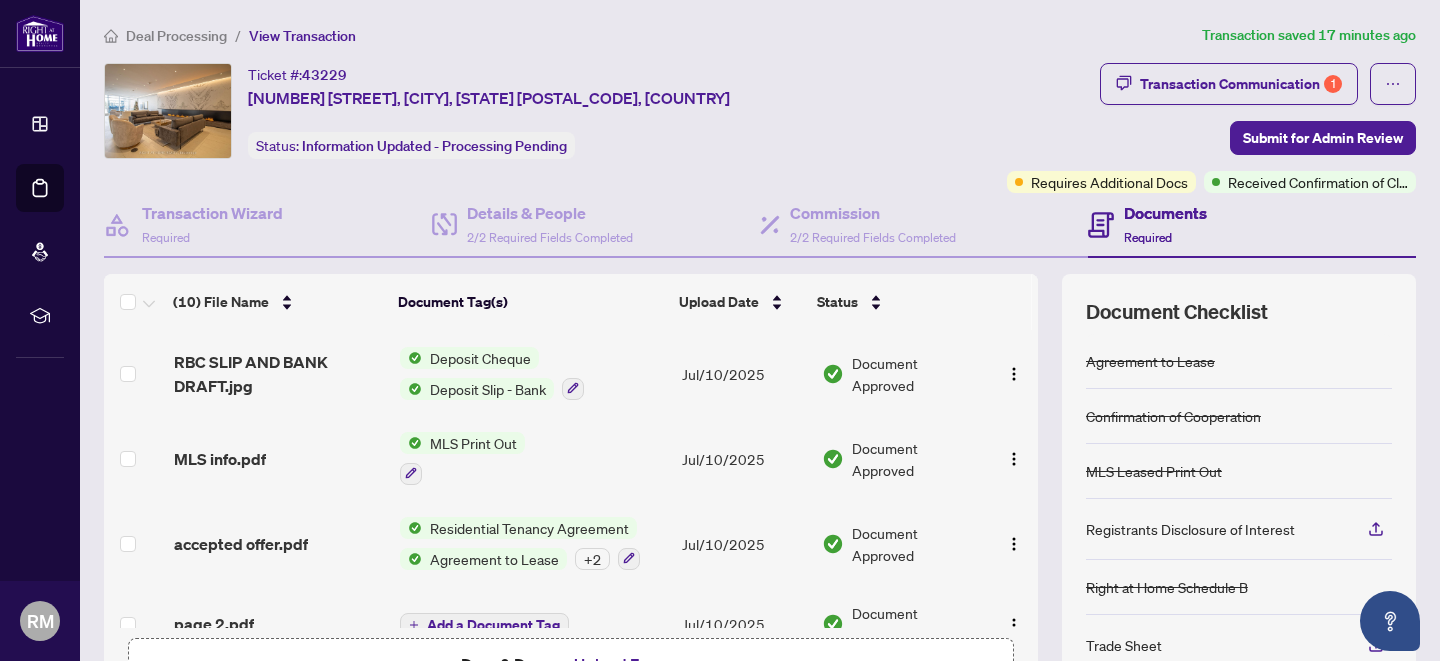 scroll, scrollTop: 529, scrollLeft: 0, axis: vertical 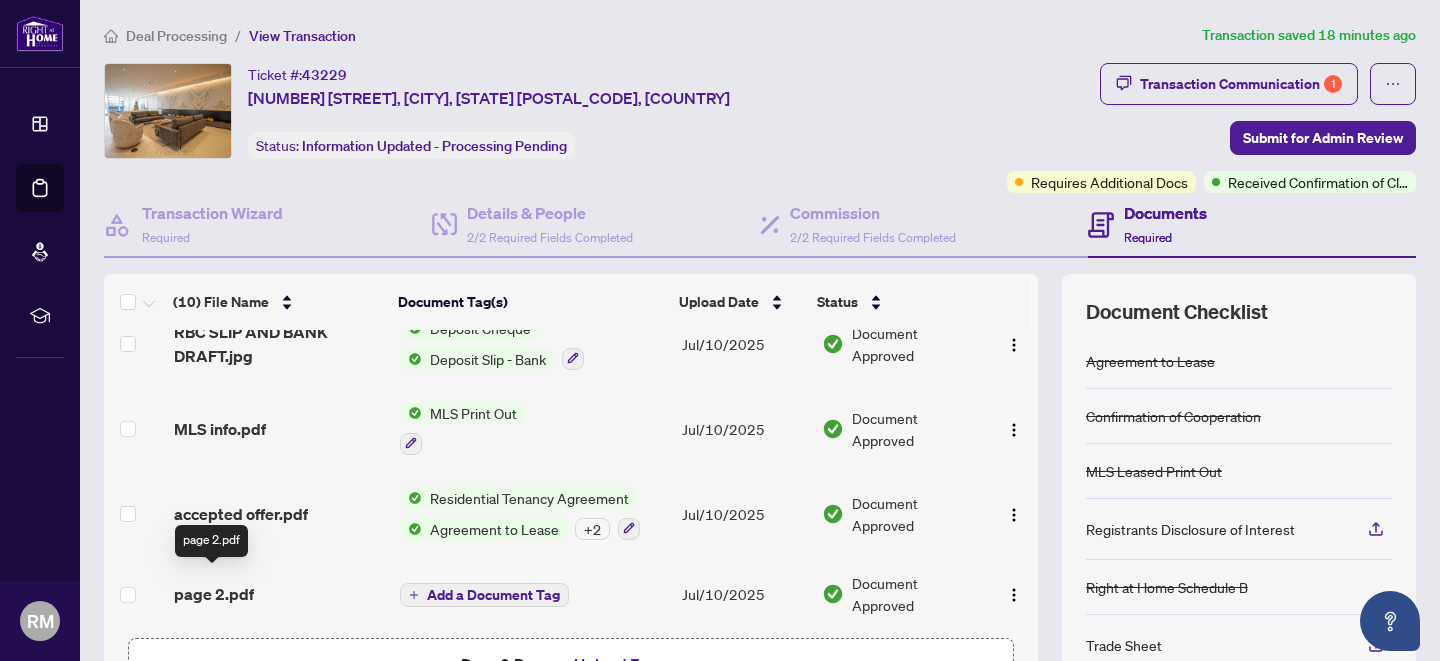 click on "page 2.pdf" at bounding box center (214, 594) 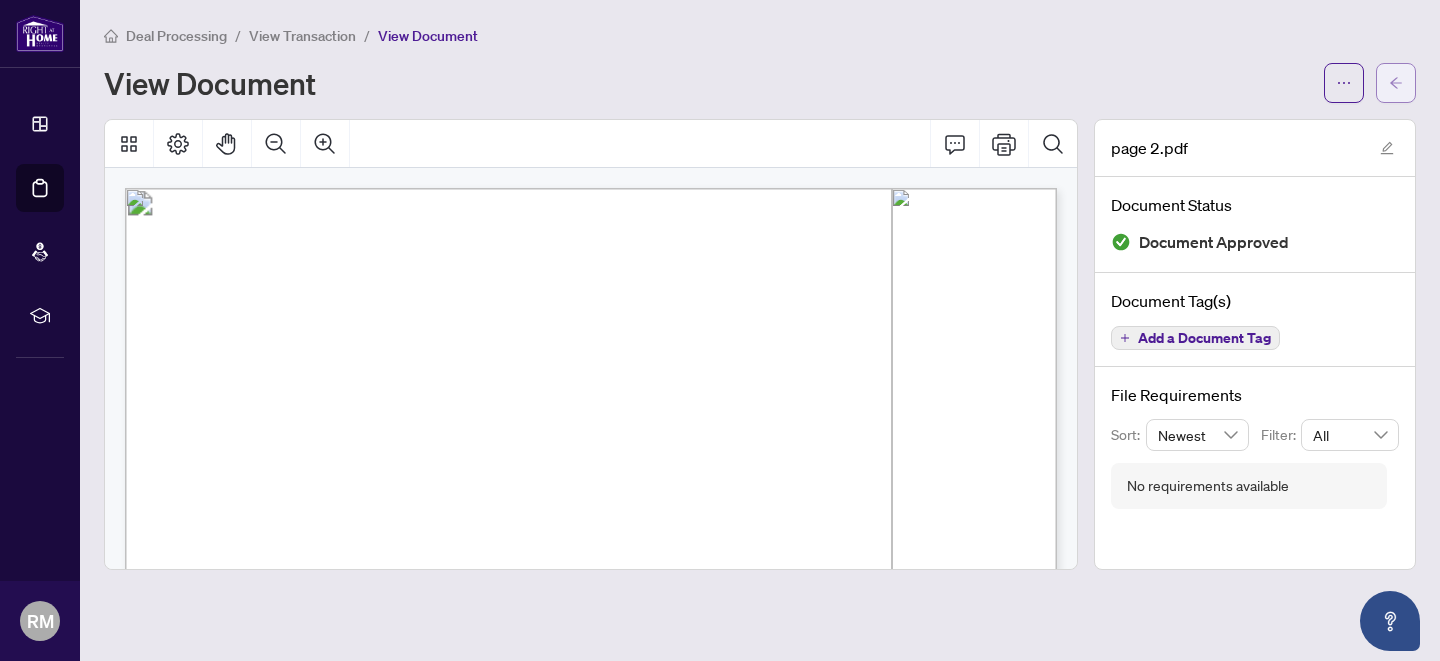 click 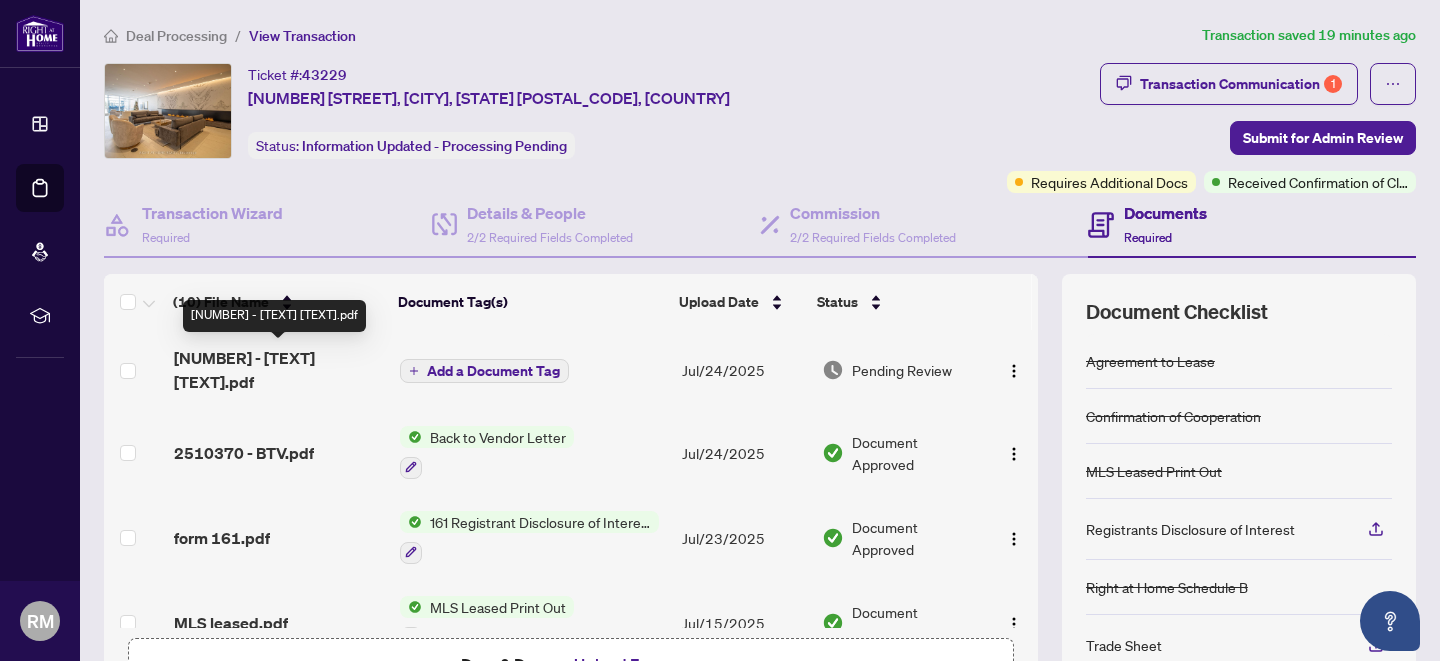 click on "[NUMBER]-[NUMBER] - TS Reza to review.pdf" at bounding box center (279, 370) 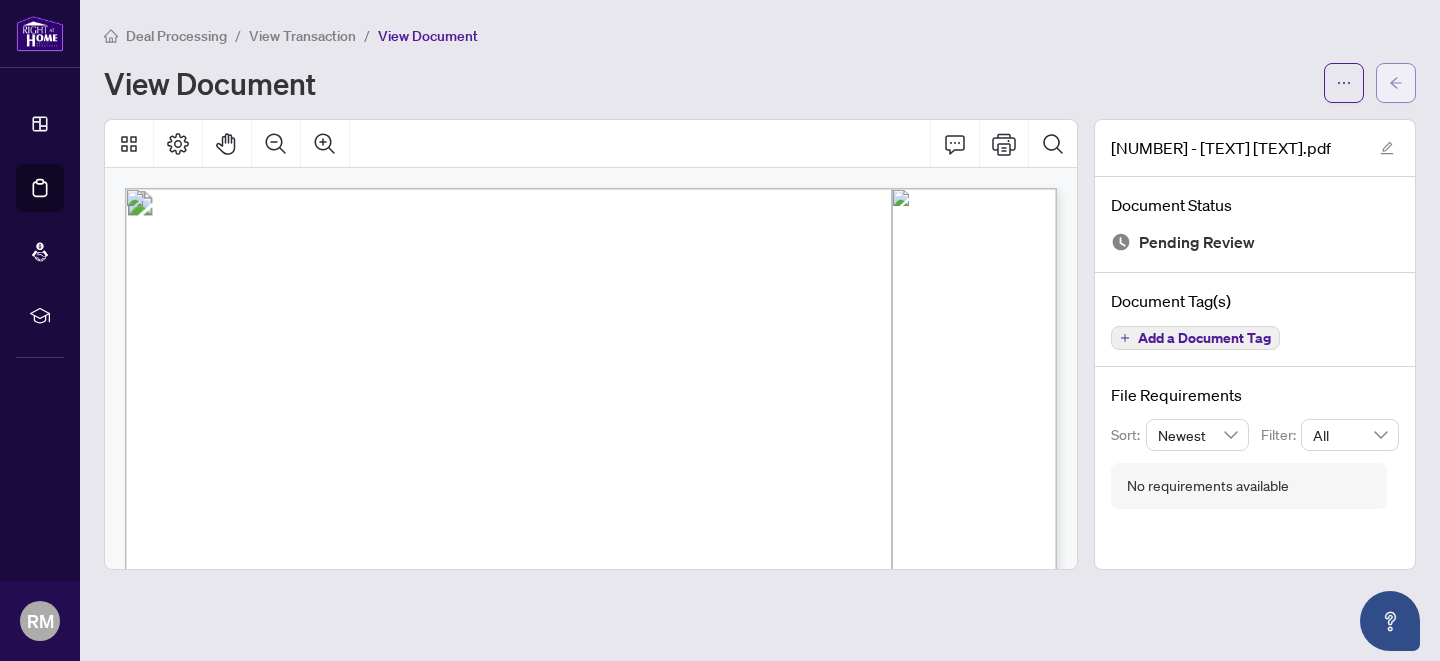 click 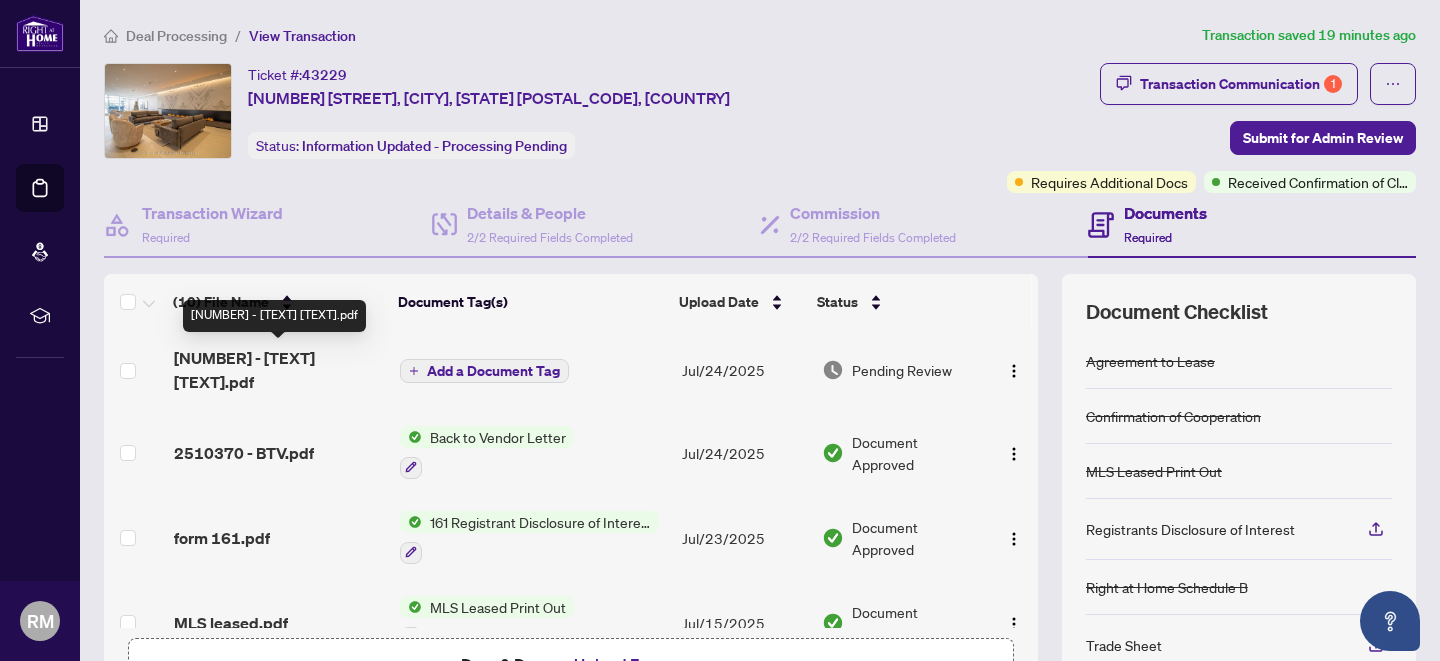 click on "[NUMBER]-[NUMBER] - TS Reza to review.pdf" at bounding box center (279, 370) 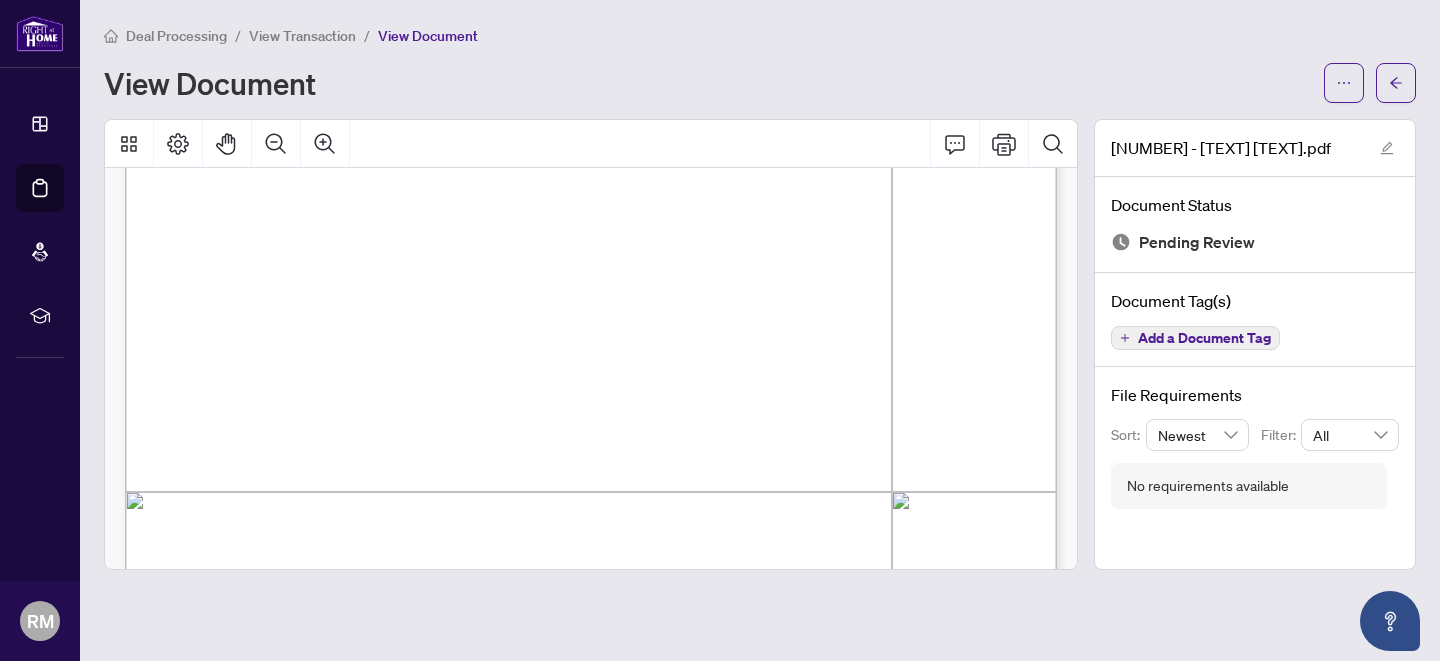 scroll, scrollTop: 0, scrollLeft: 0, axis: both 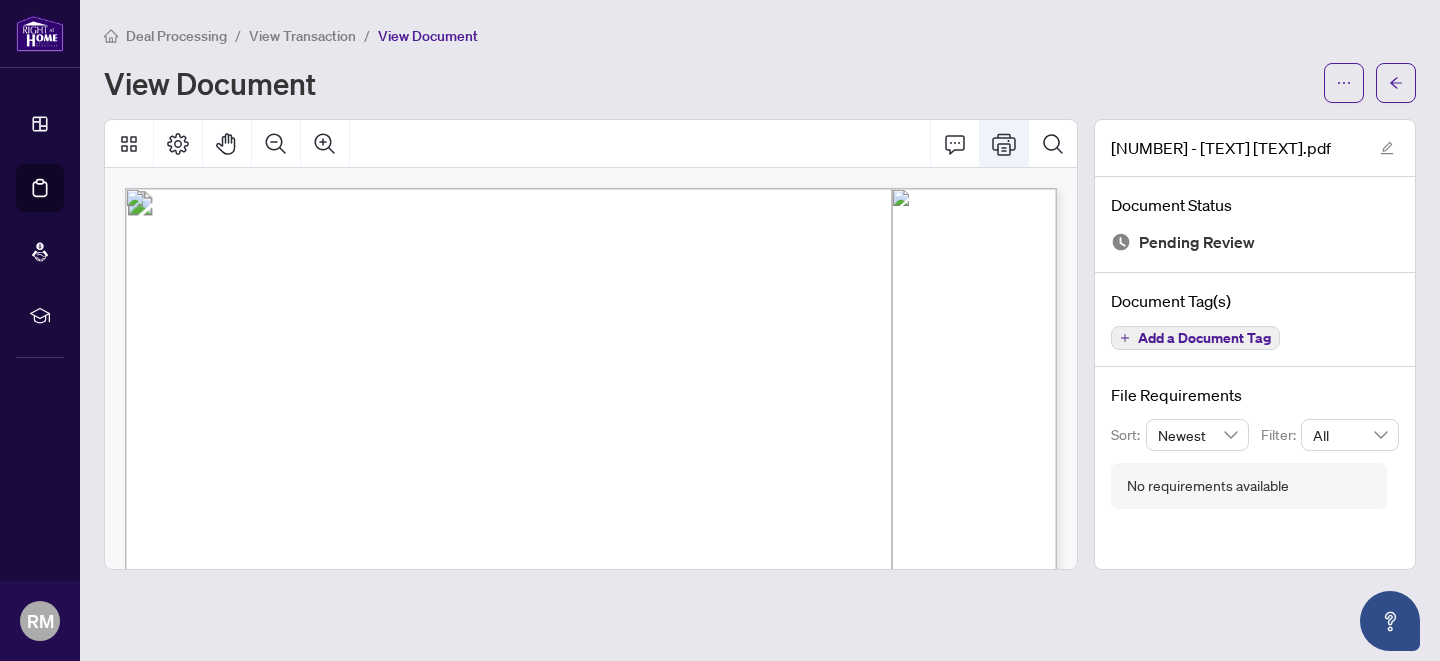 click 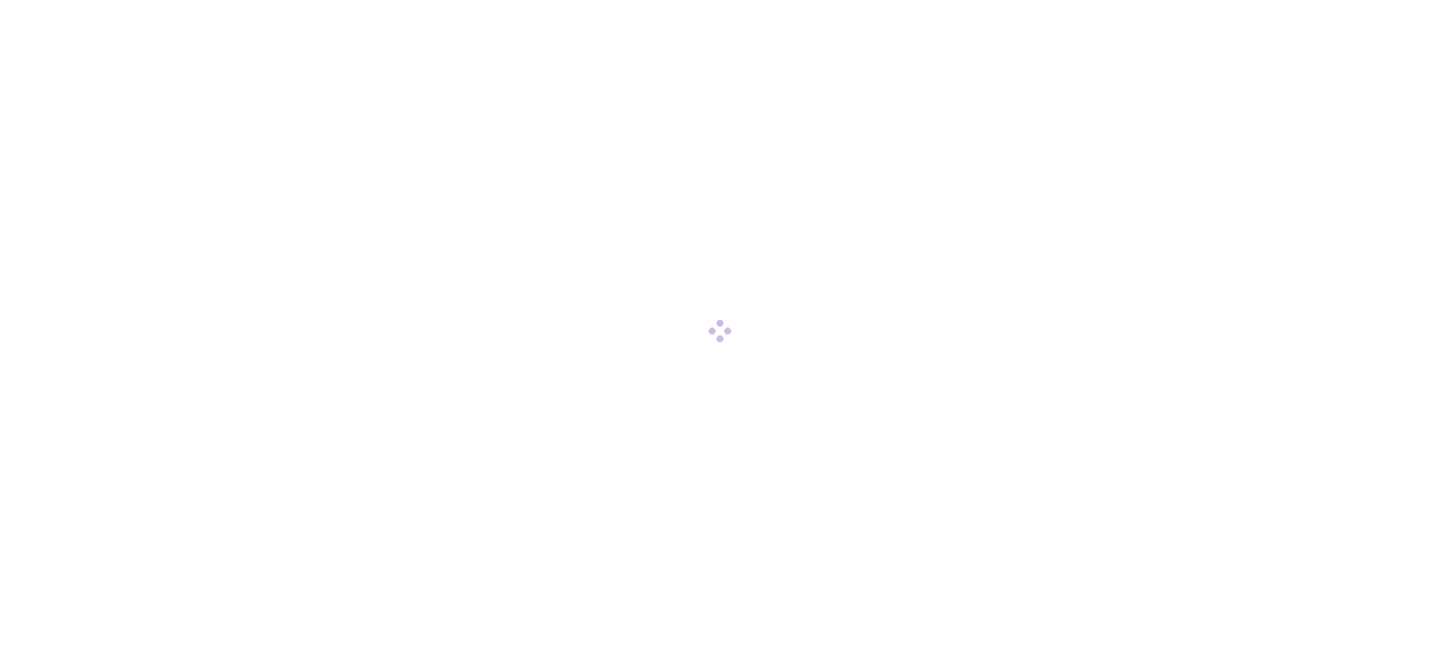 scroll, scrollTop: 0, scrollLeft: 0, axis: both 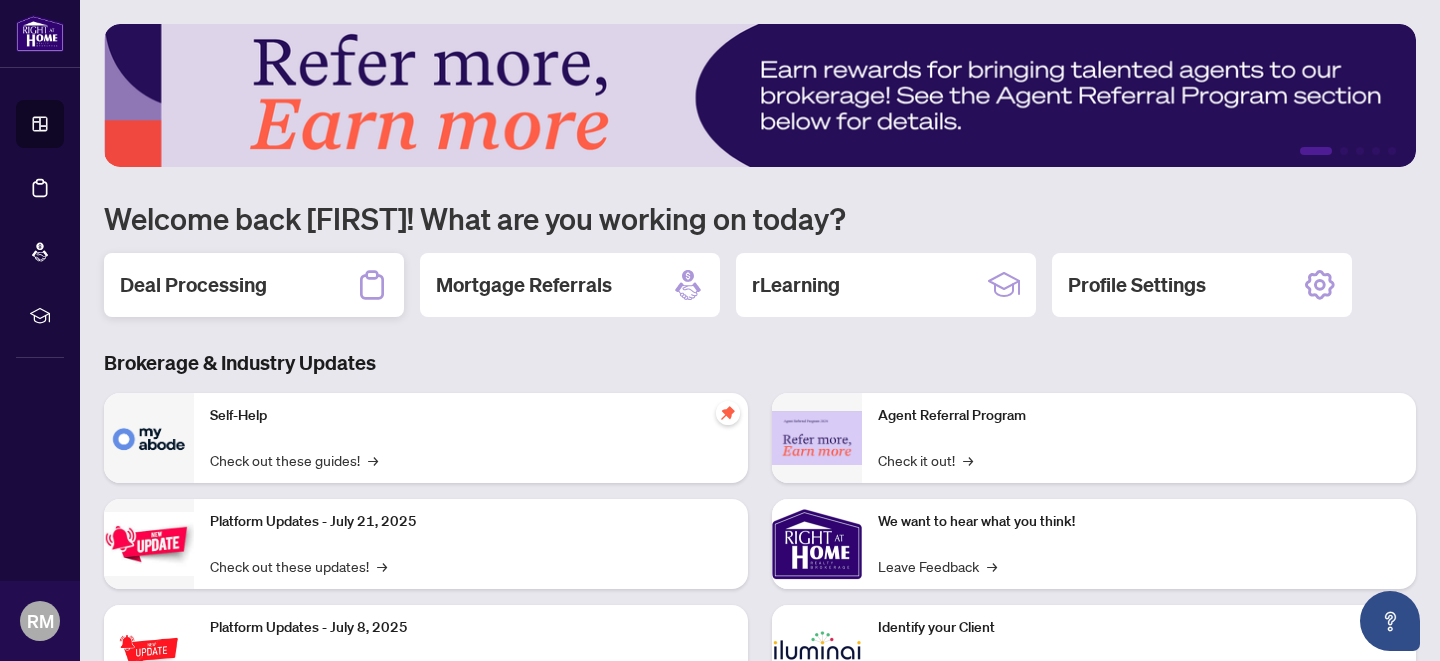 click on "Deal Processing" at bounding box center [193, 285] 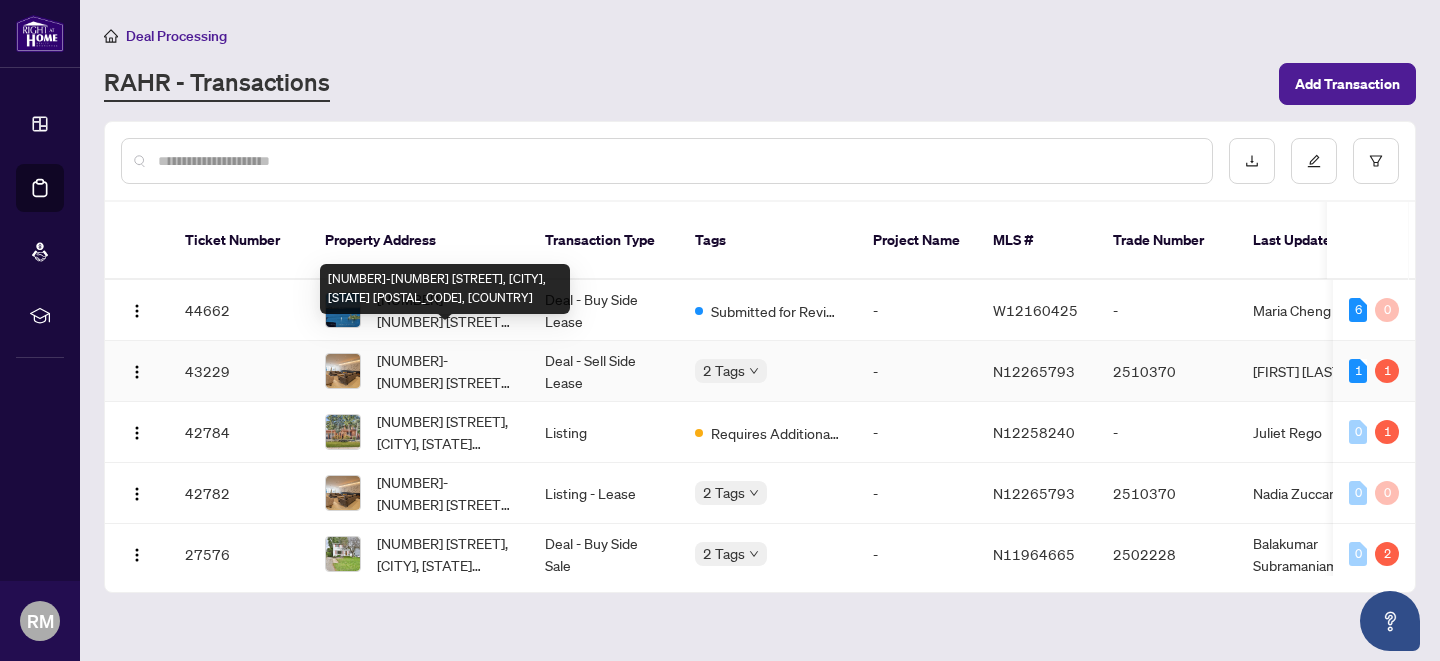 click on "[NUMBER]-[NUMBER] [STREET], [CITY], [STATE] [POSTAL_CODE], [COUNTRY]" at bounding box center [445, 371] 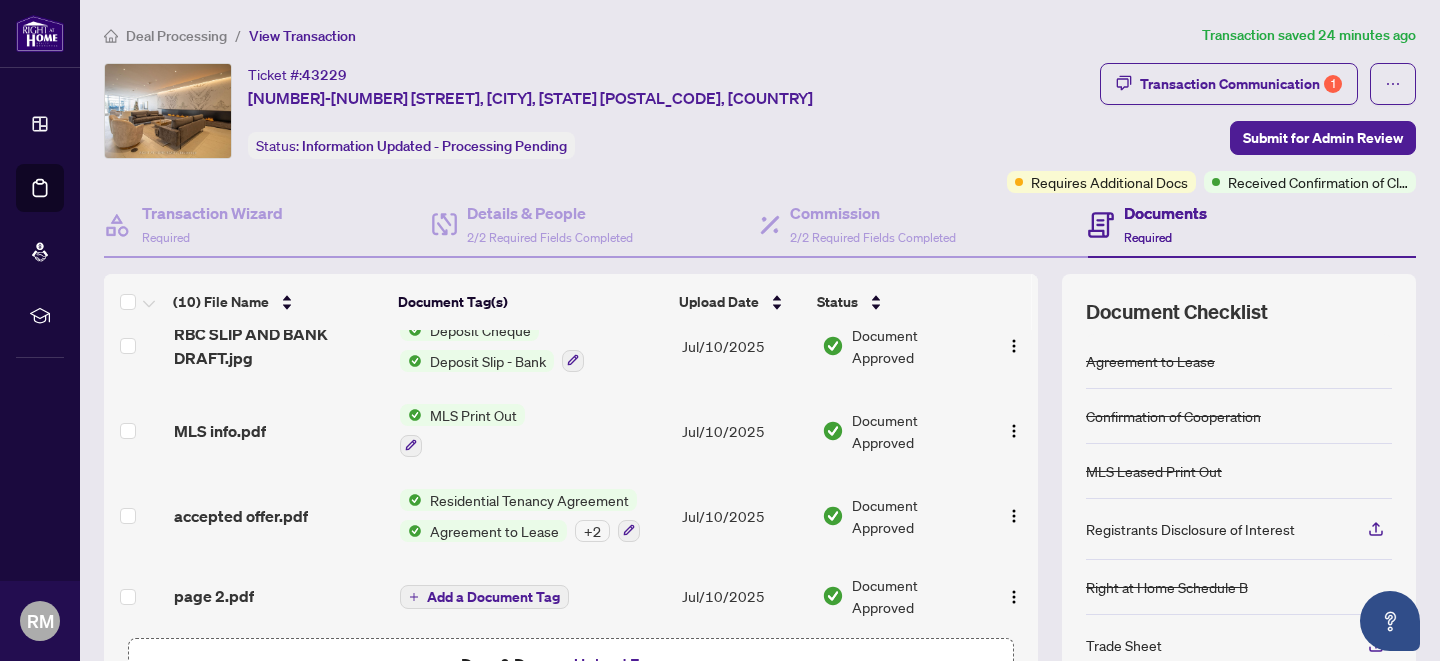 scroll, scrollTop: 529, scrollLeft: 0, axis: vertical 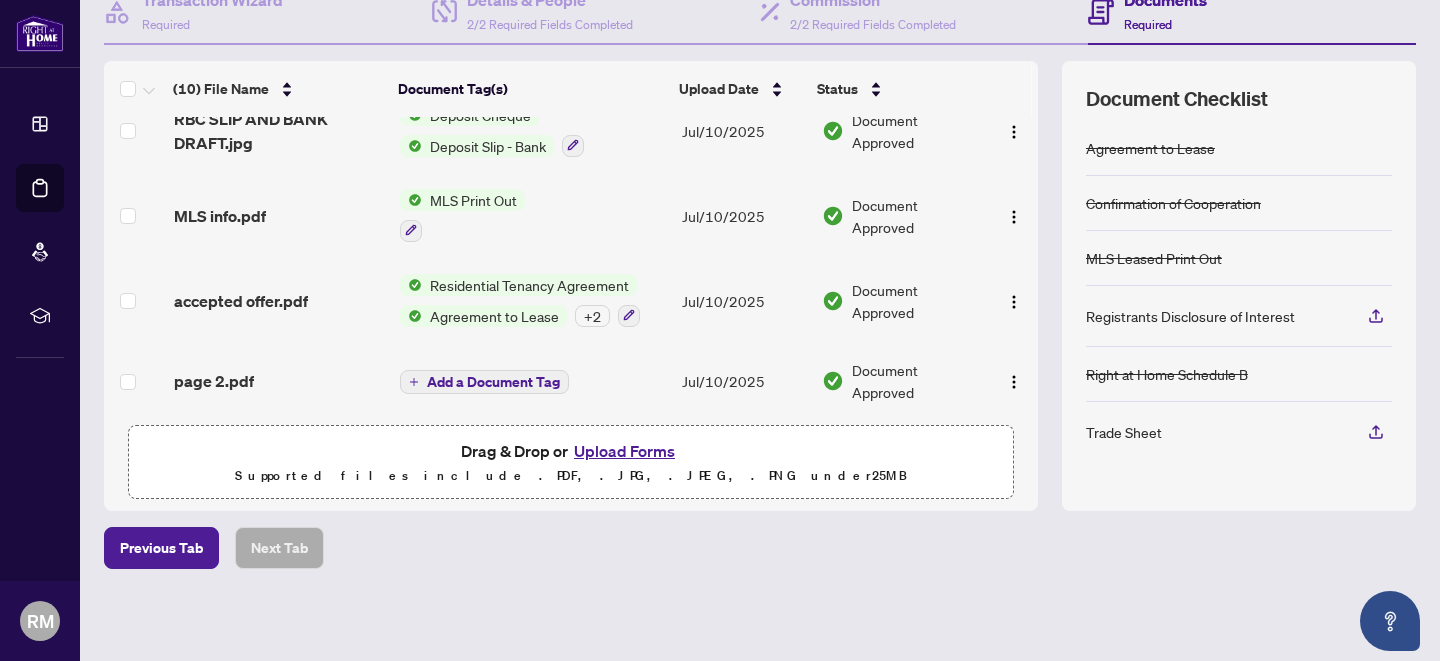 click on "Upload Forms" at bounding box center (624, 451) 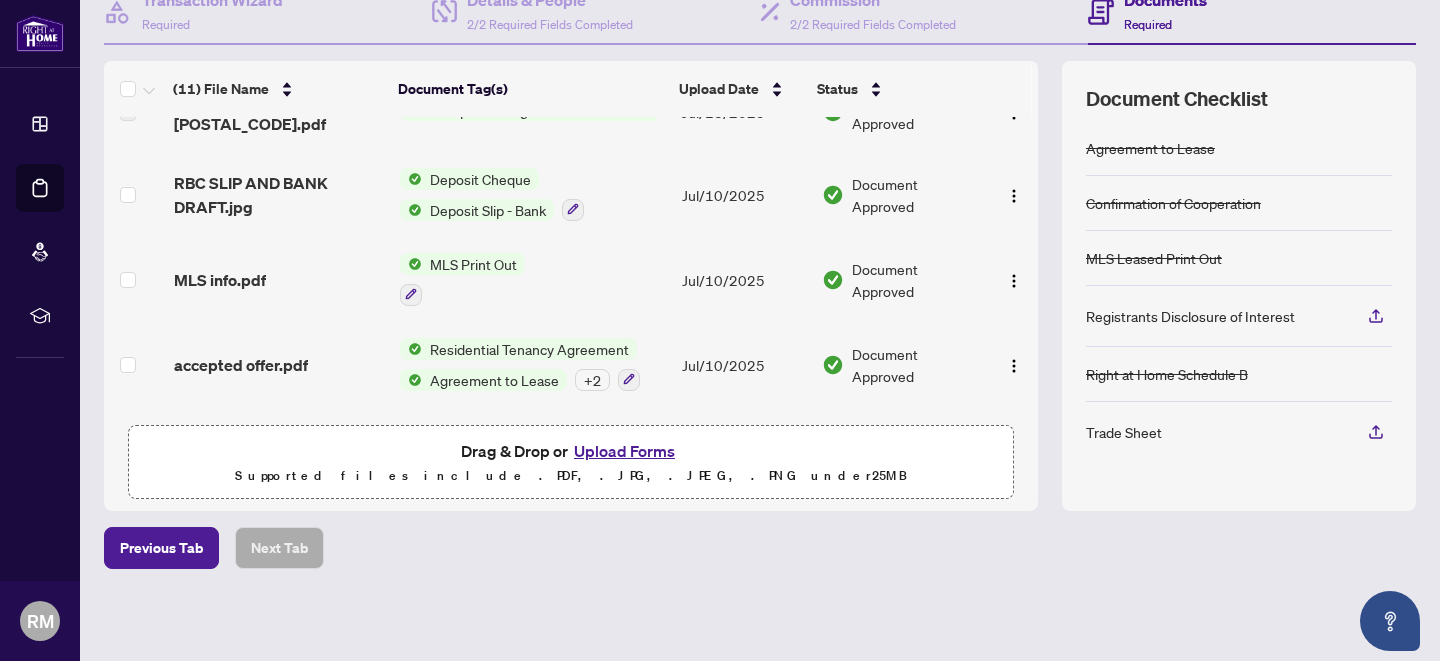 scroll, scrollTop: 0, scrollLeft: 0, axis: both 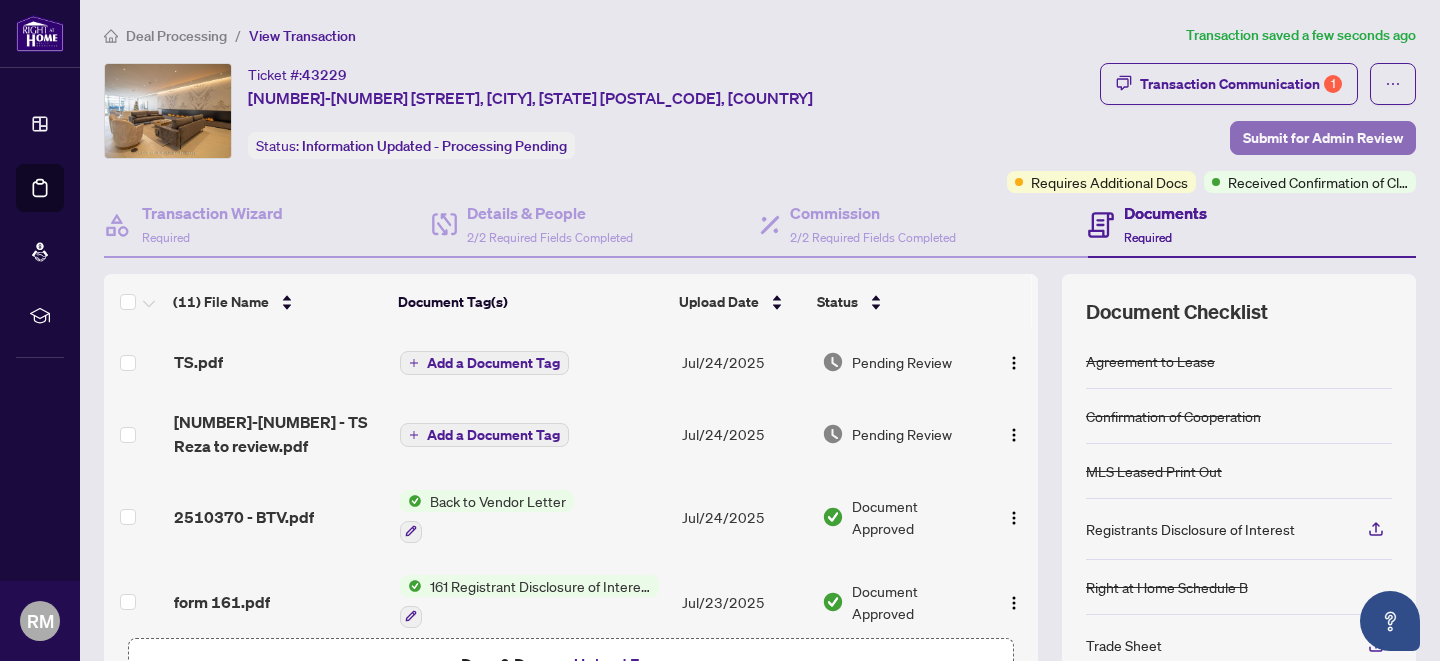 click on "Submit for Admin Review" at bounding box center [1323, 138] 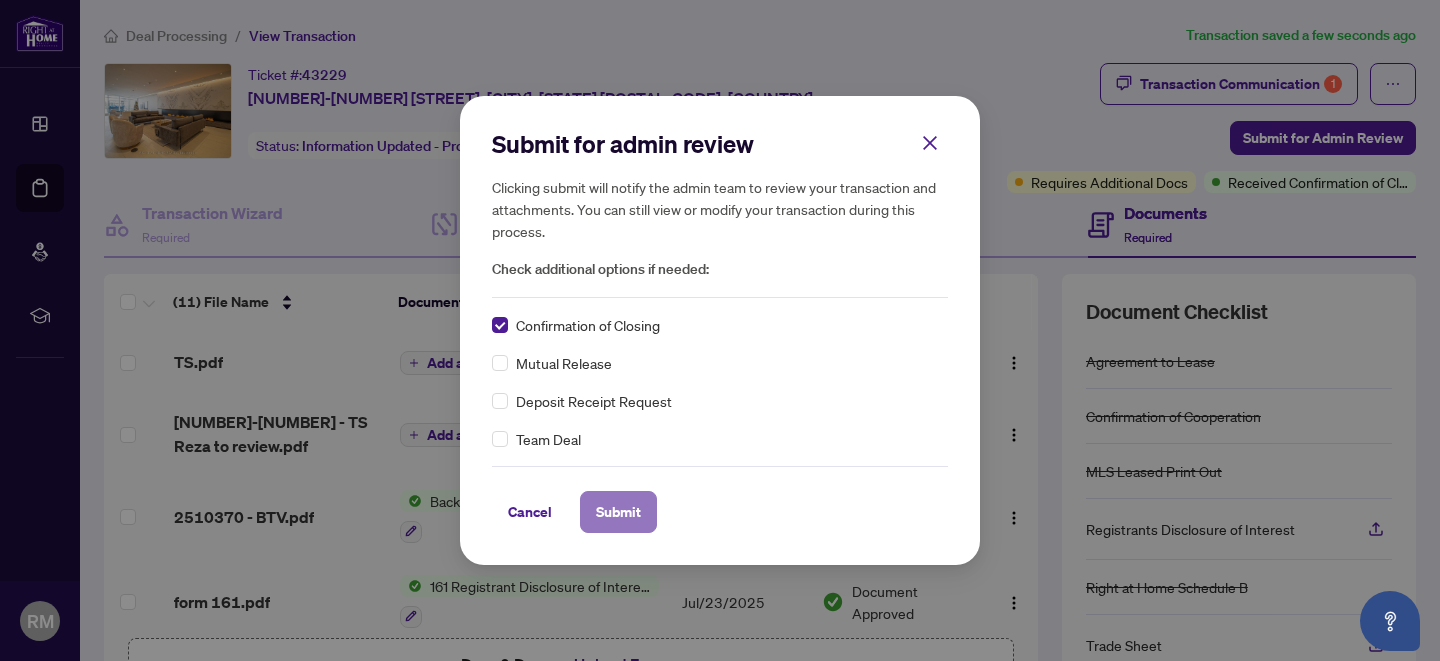 click on "Submit" at bounding box center [618, 512] 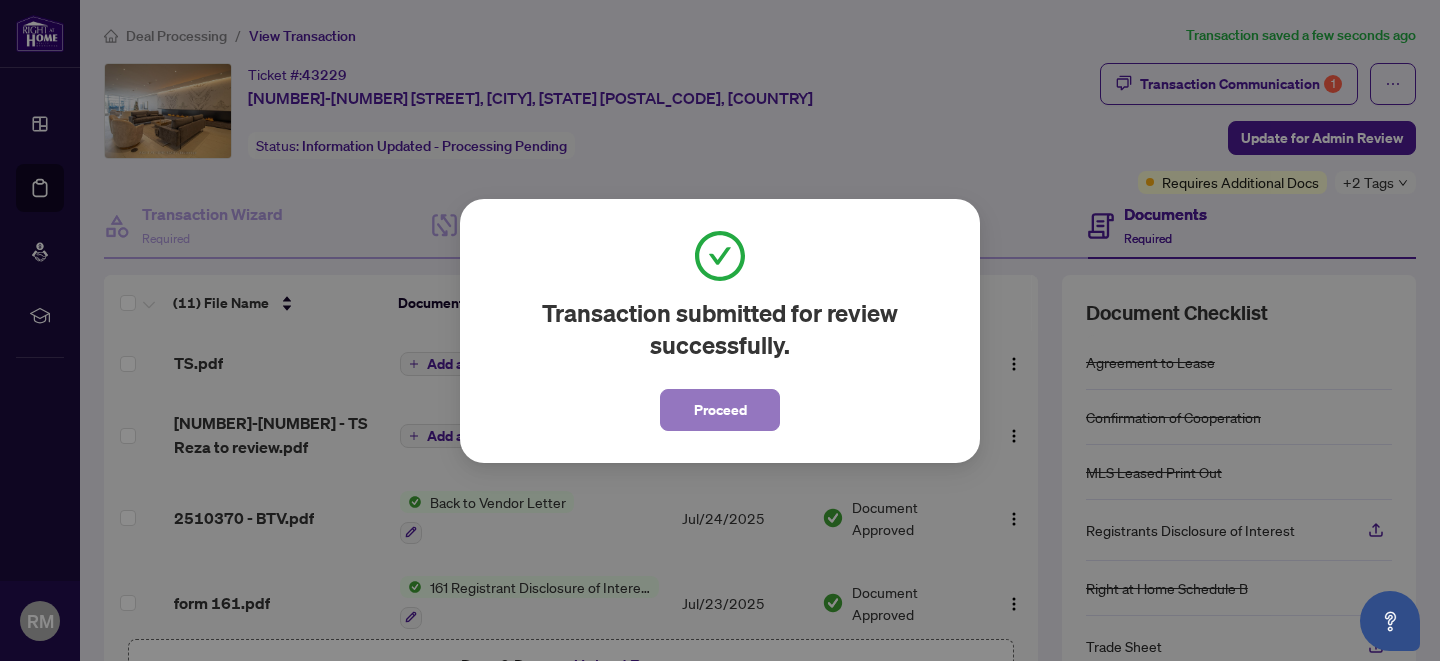click on "Proceed" at bounding box center (720, 410) 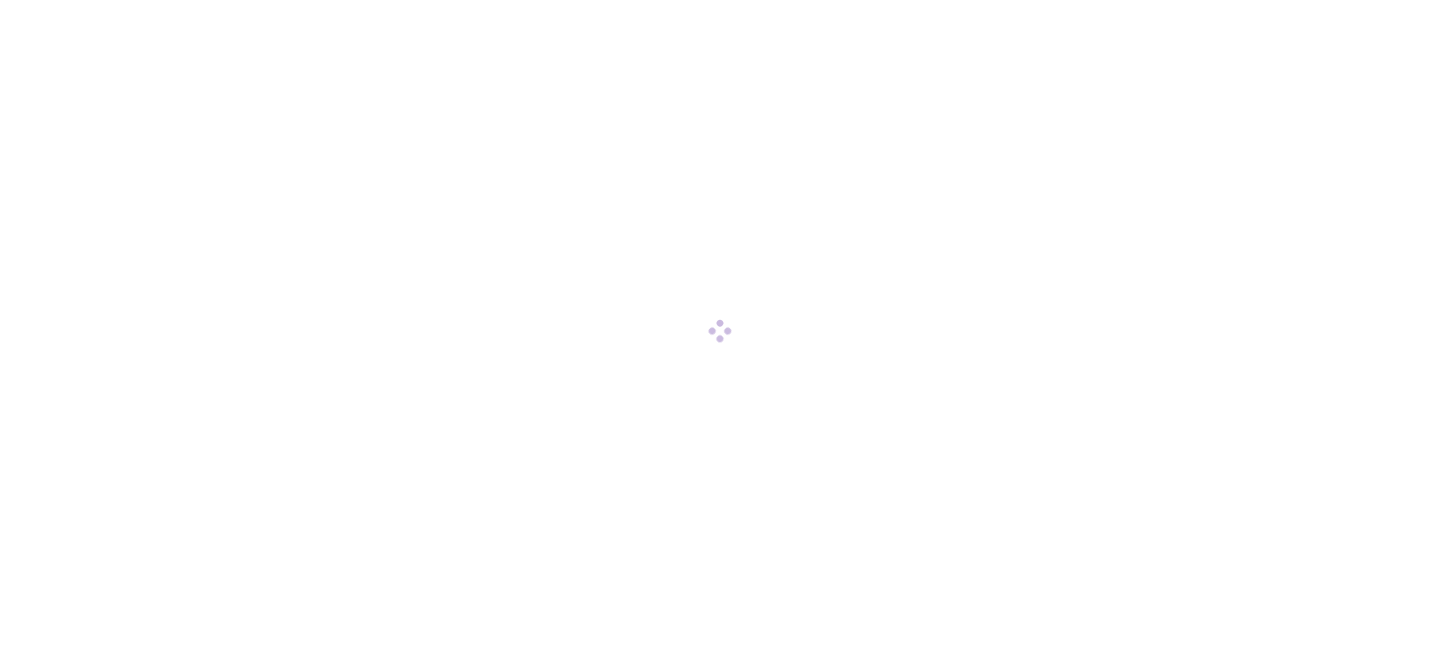 scroll, scrollTop: 0, scrollLeft: 0, axis: both 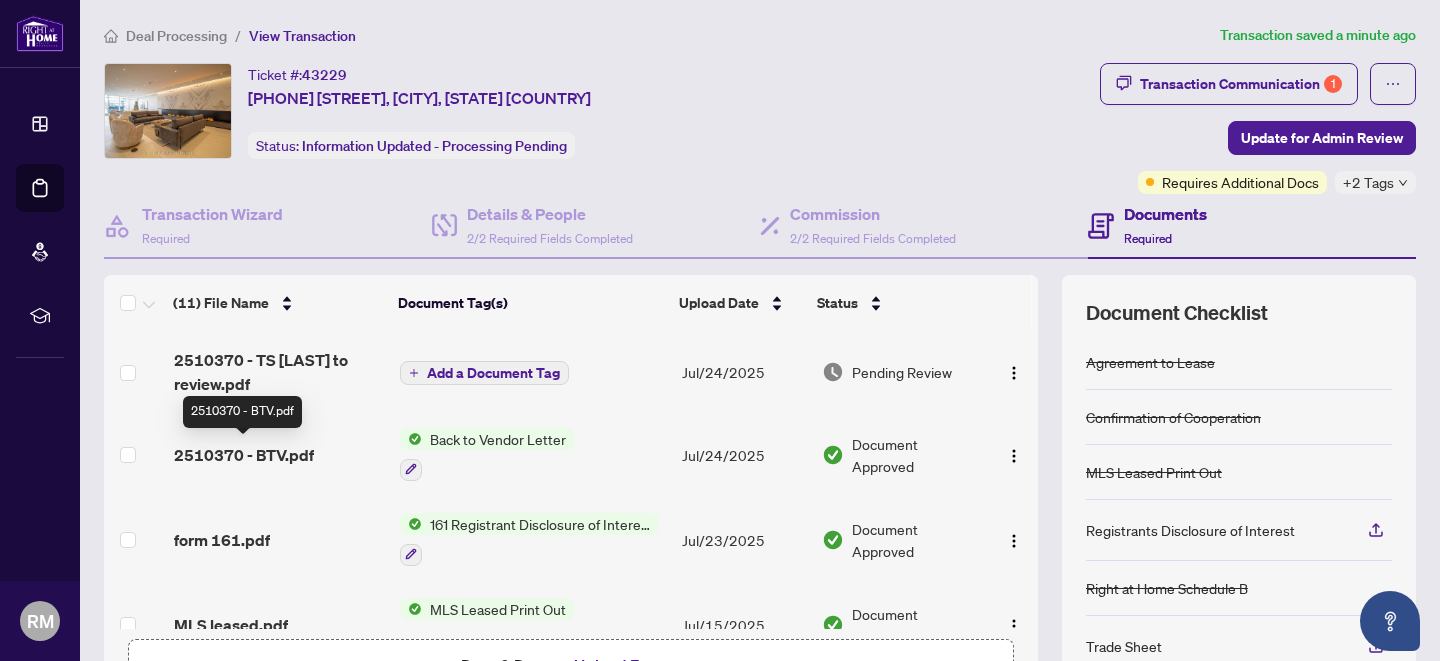 click on "2510370 - BTV.pdf" at bounding box center (244, 455) 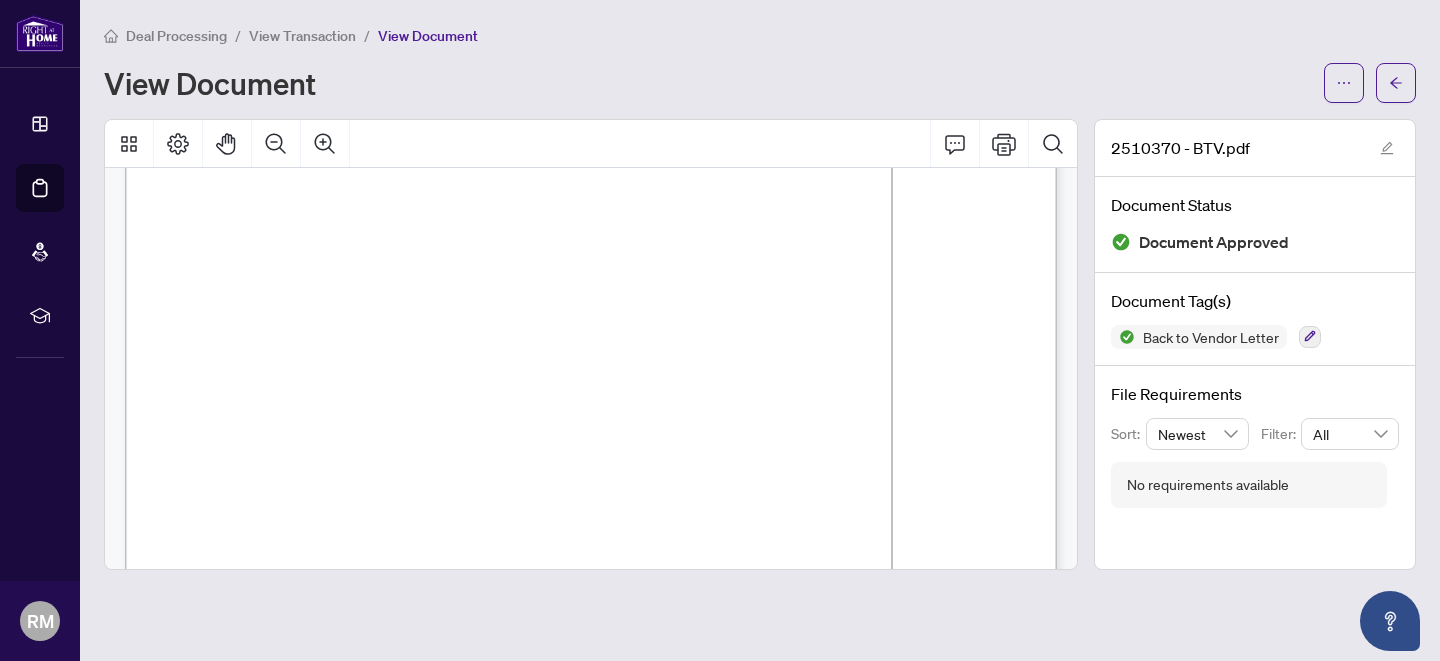 scroll, scrollTop: 287, scrollLeft: 0, axis: vertical 